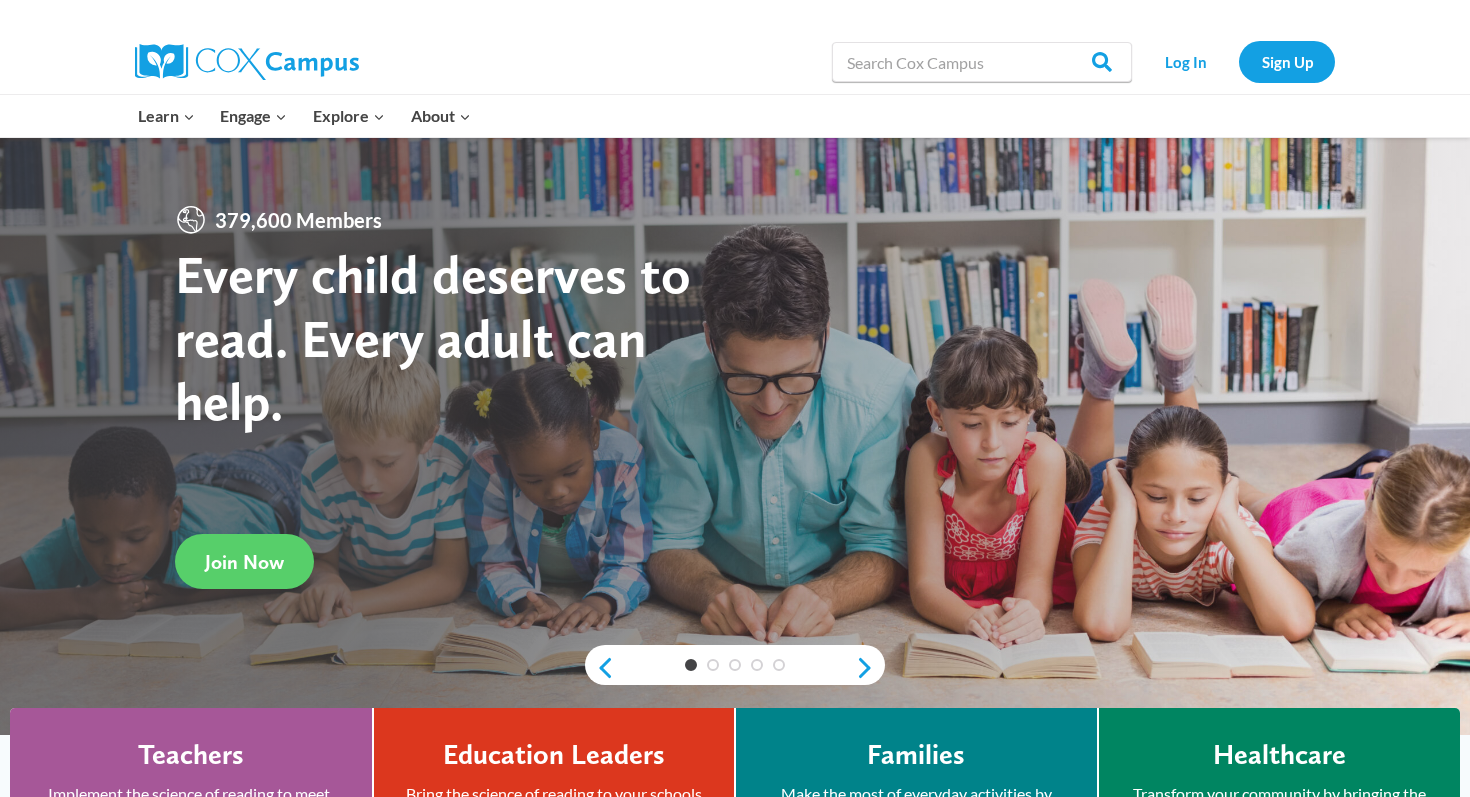 scroll, scrollTop: 0, scrollLeft: 0, axis: both 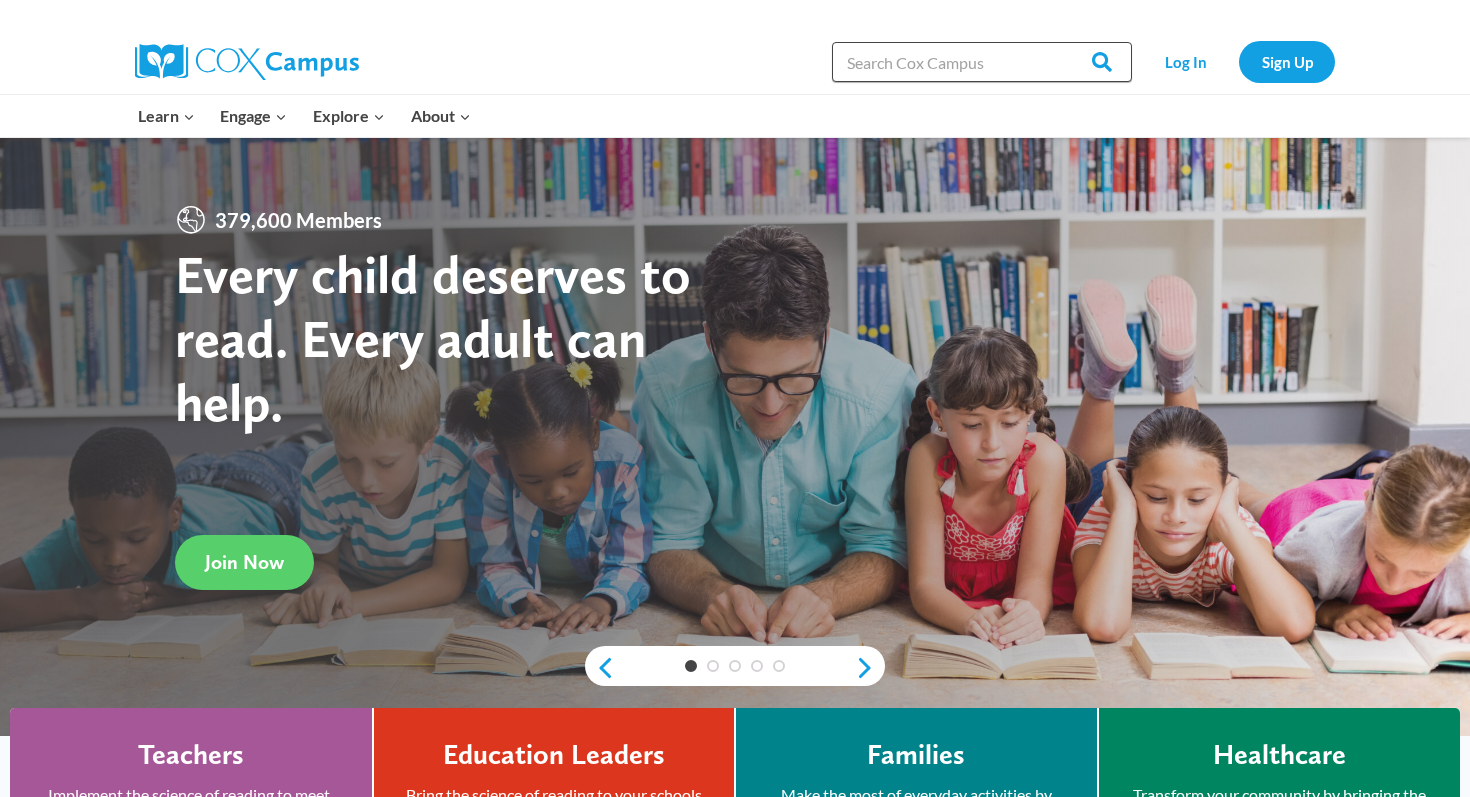 click on "Search in https://coxcampus.org/" at bounding box center [982, 62] 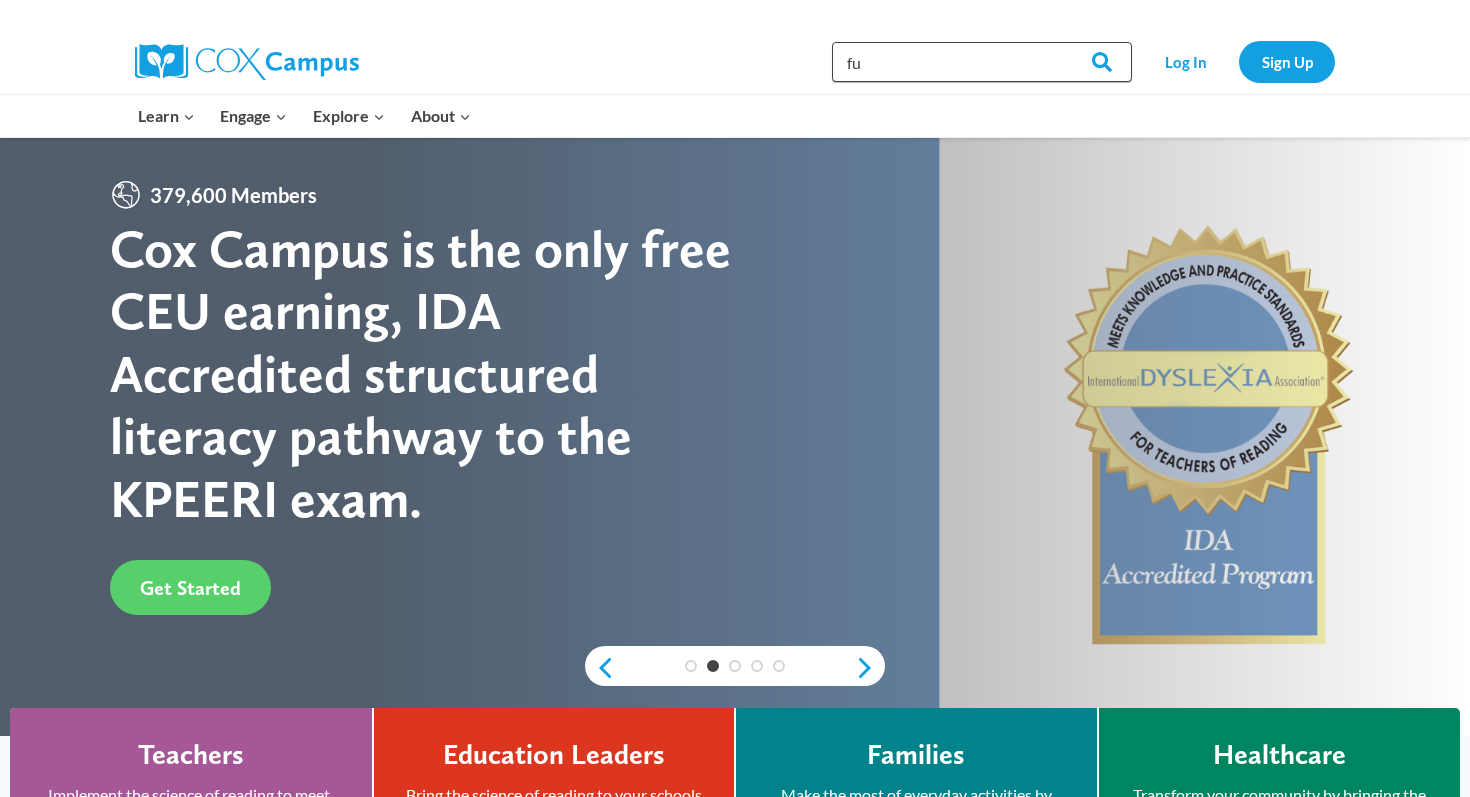 type on "f" 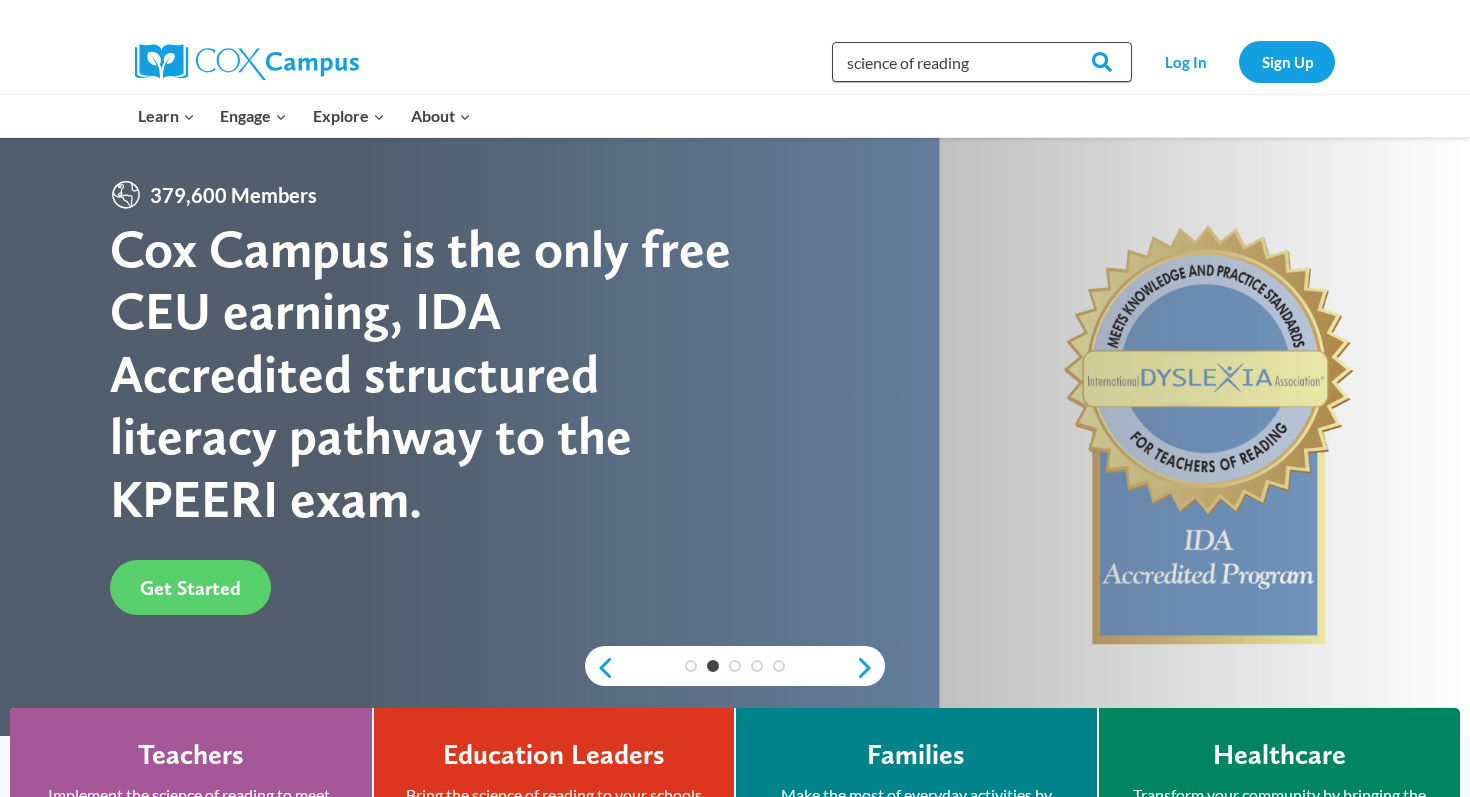 type on "science of reading" 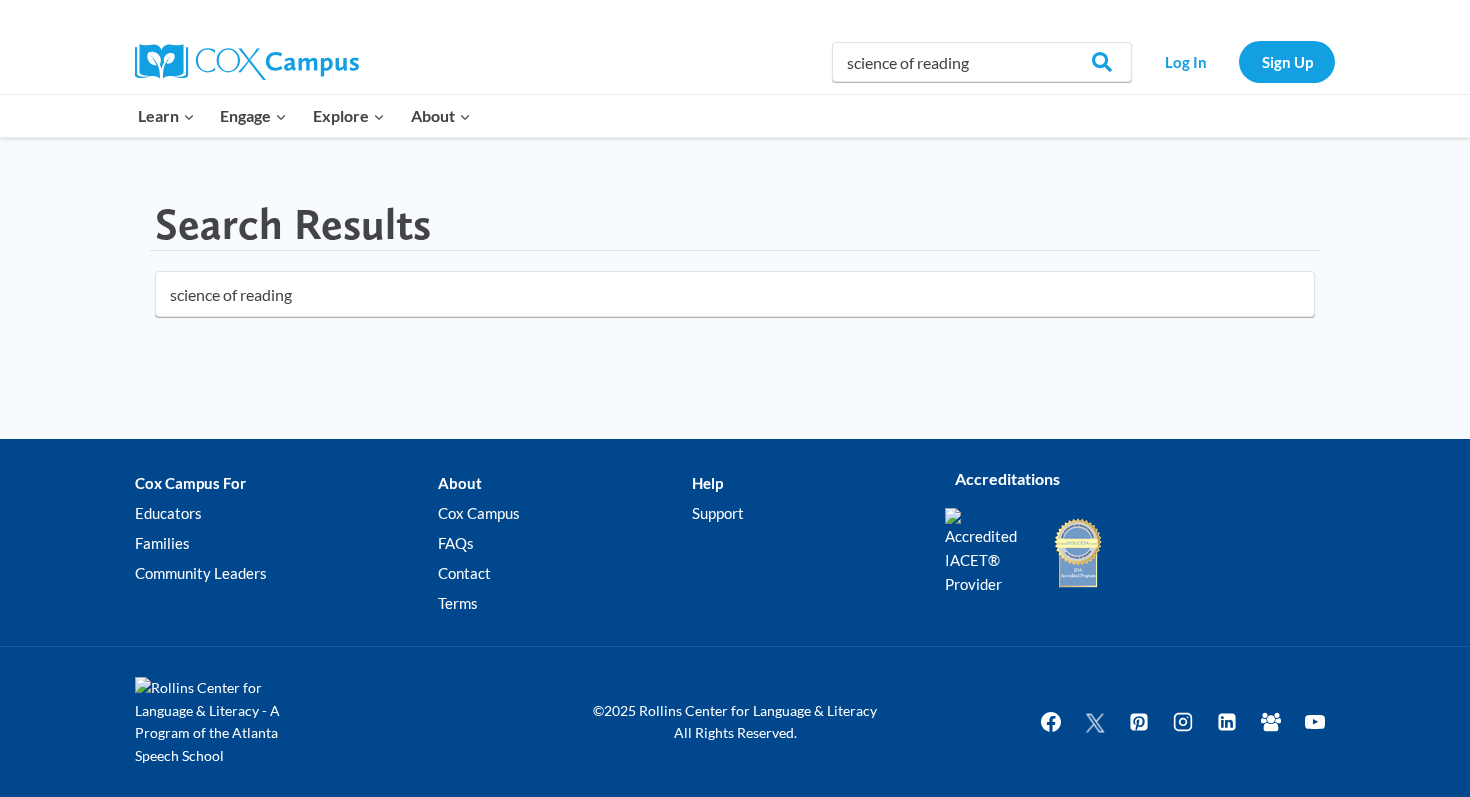 scroll, scrollTop: 0, scrollLeft: 0, axis: both 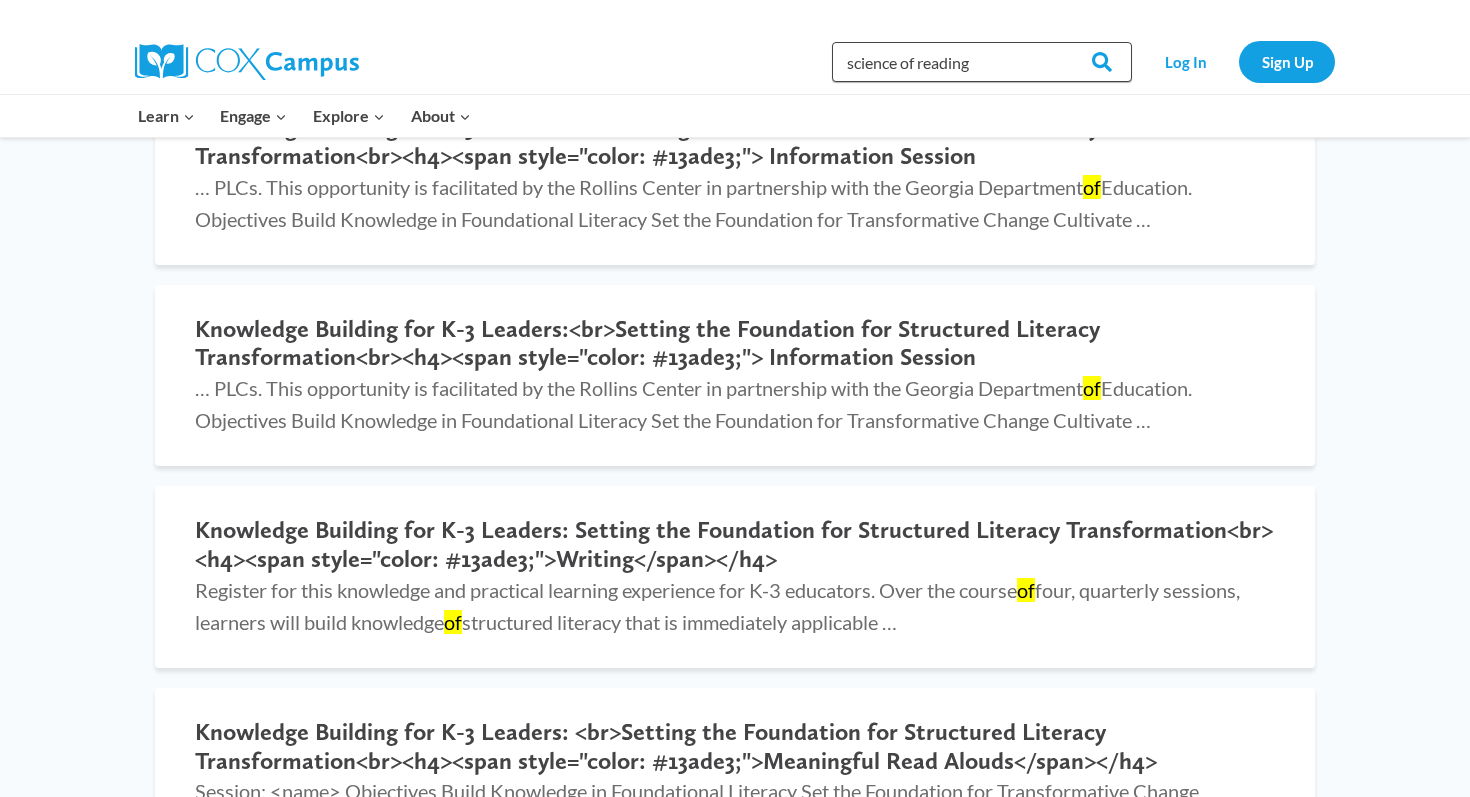click on "science of reading" at bounding box center [982, 62] 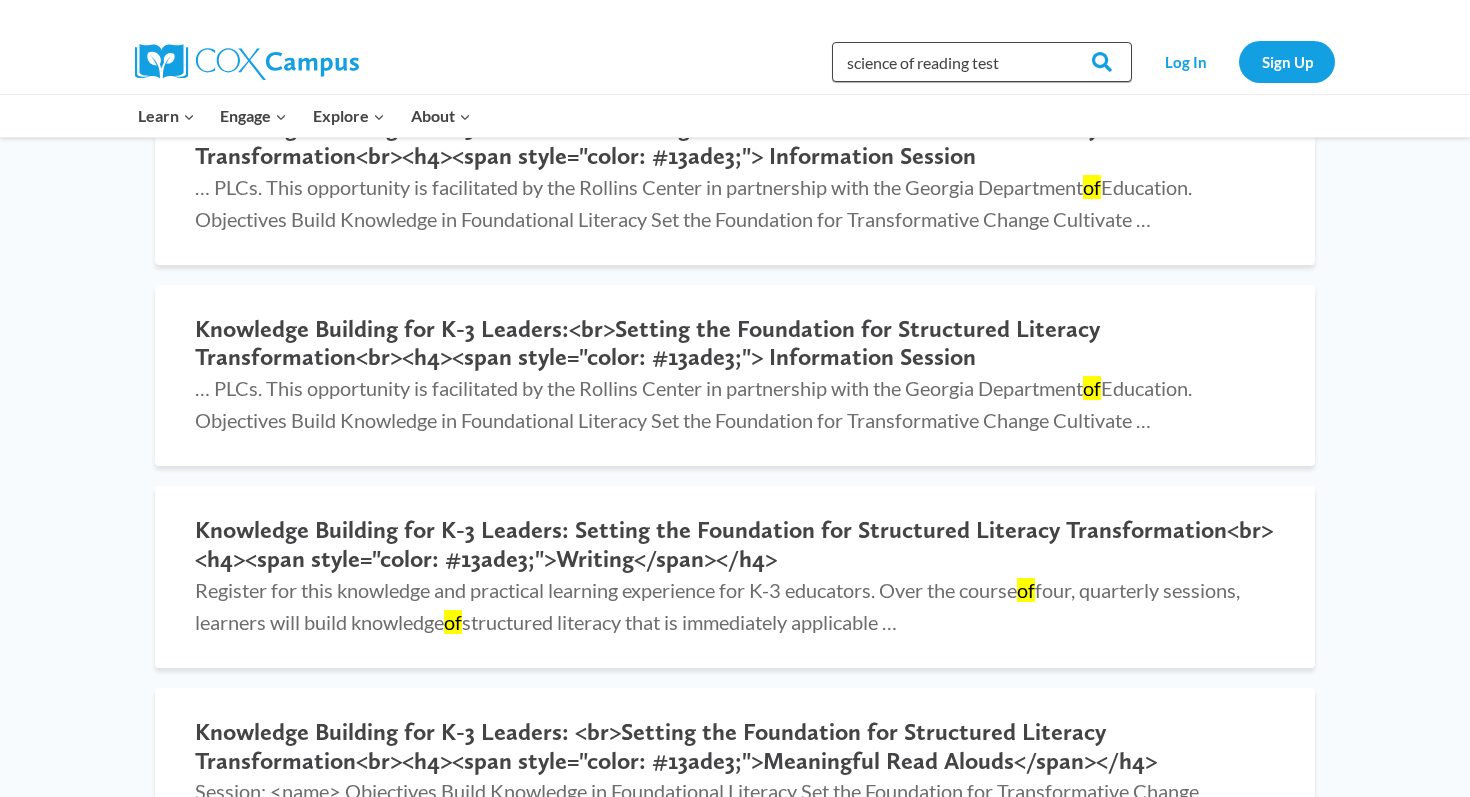 type on "science of reading test" 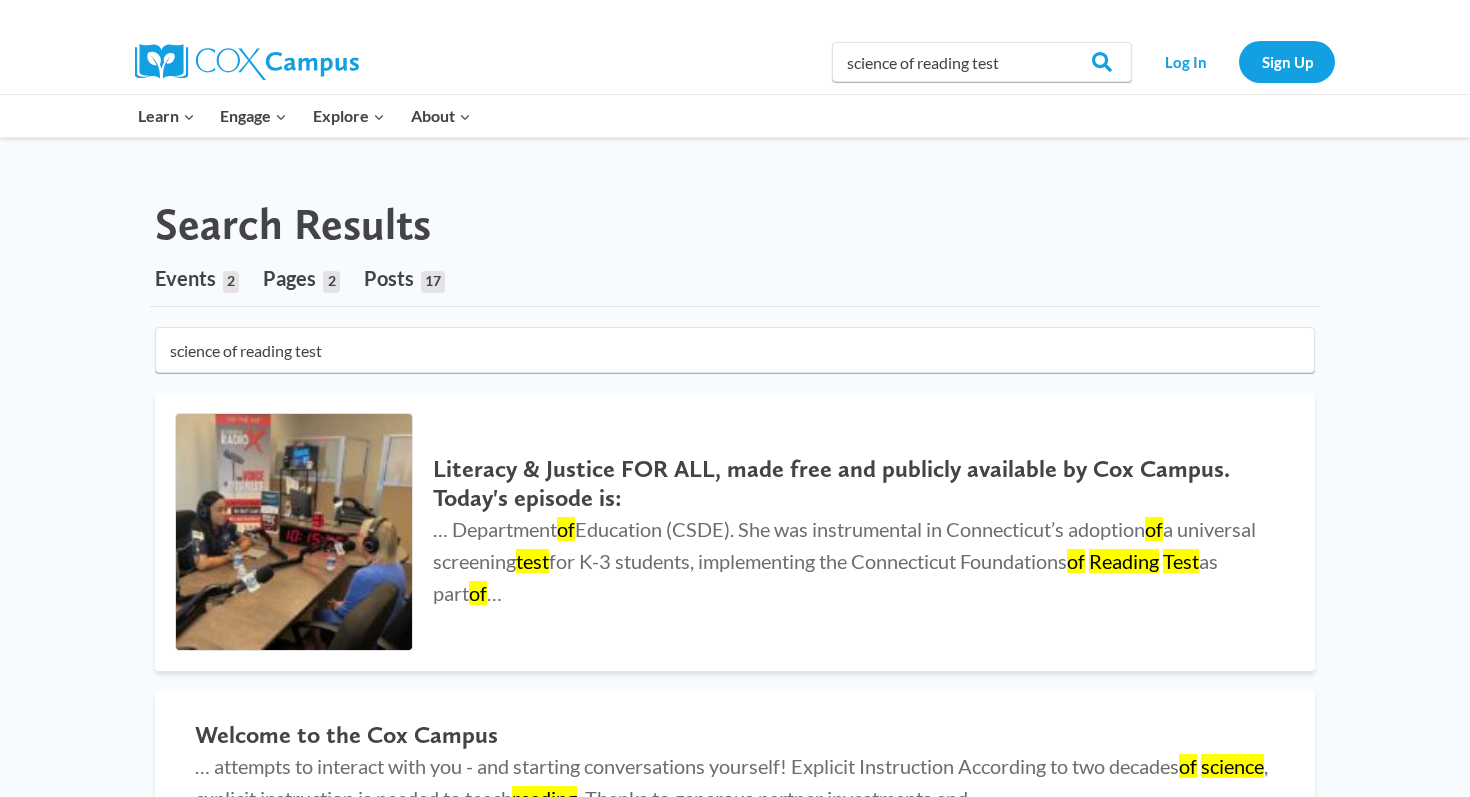 scroll, scrollTop: 0, scrollLeft: 0, axis: both 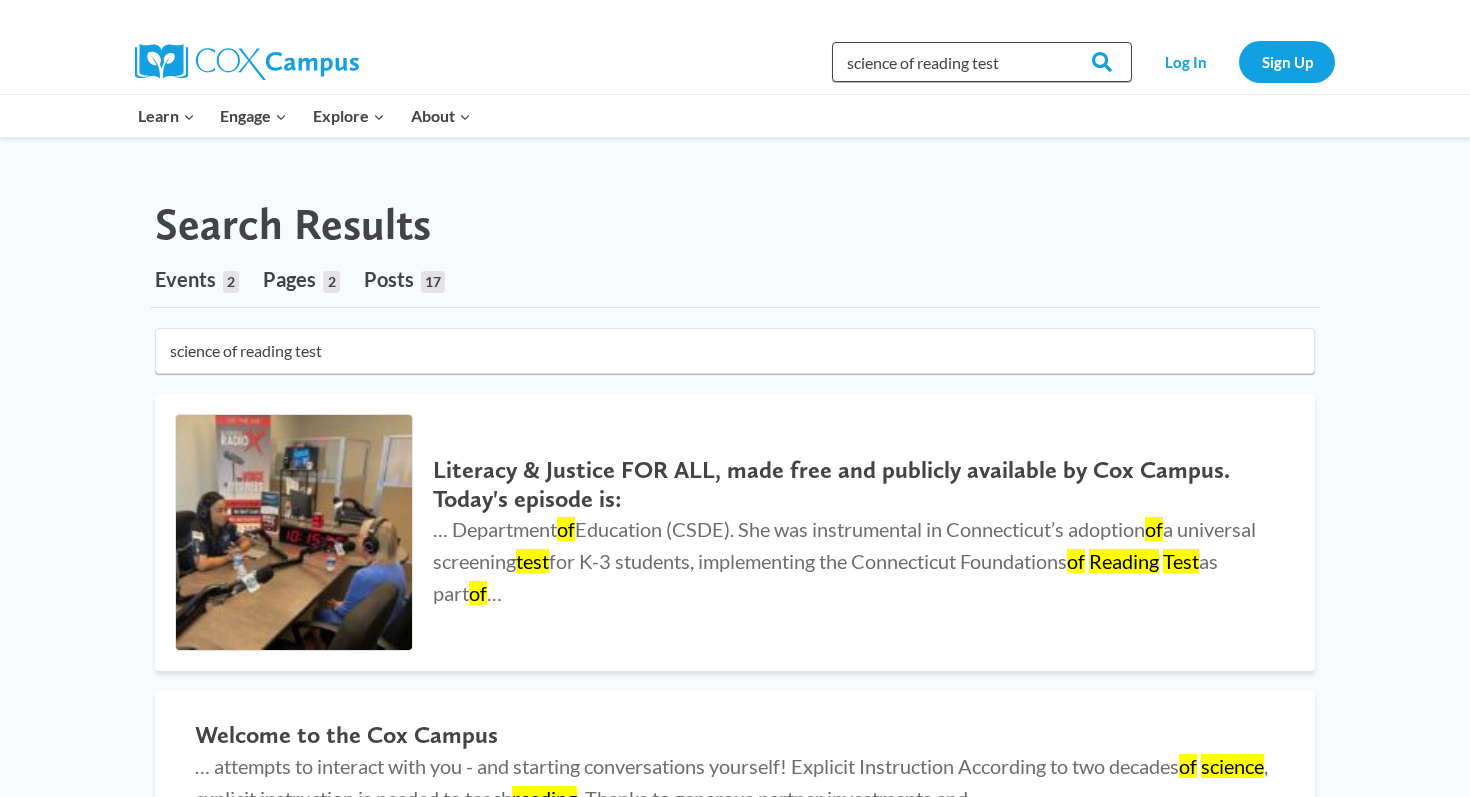 drag, startPoint x: 1011, startPoint y: 60, endPoint x: 817, endPoint y: 60, distance: 194 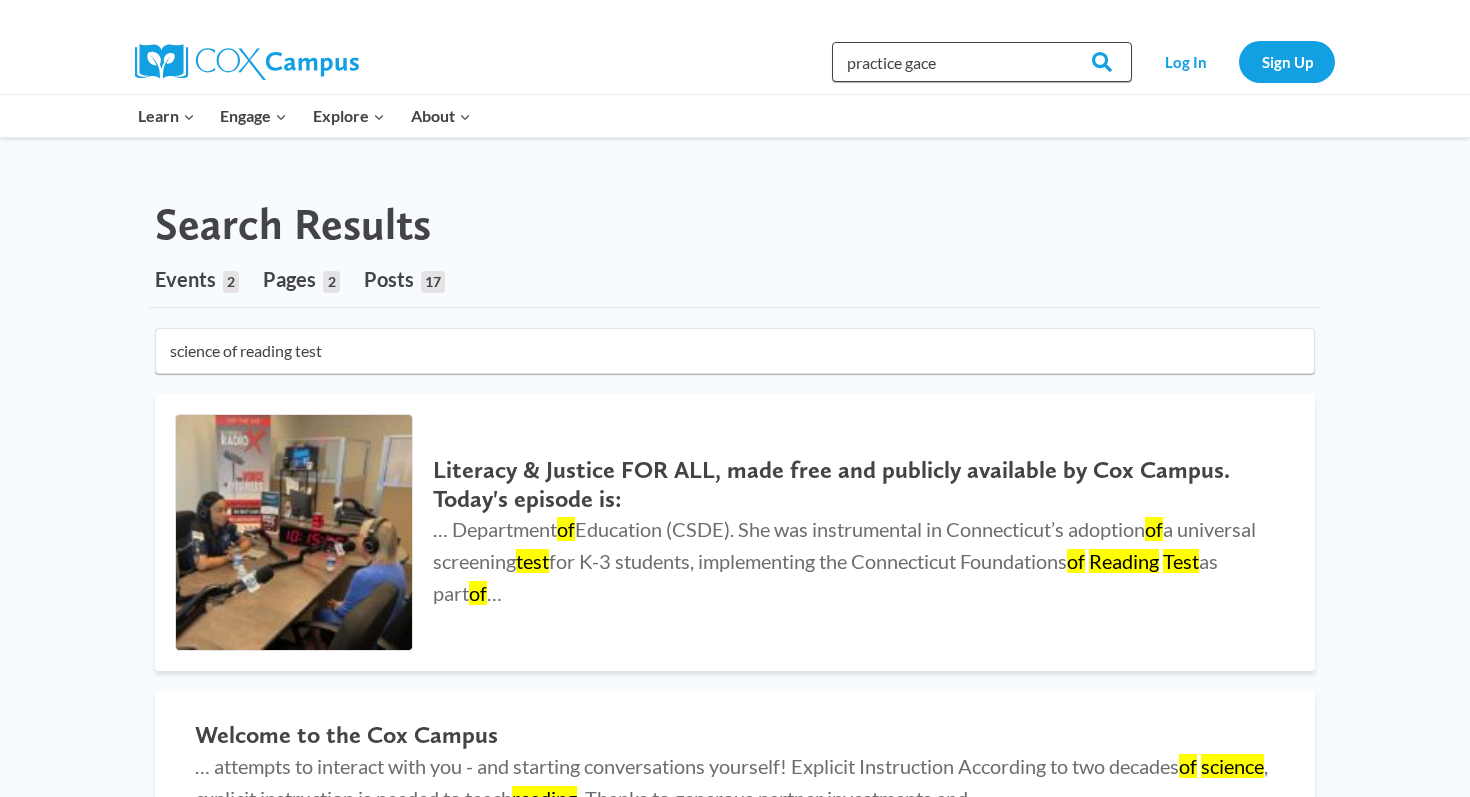 type on "practice gace" 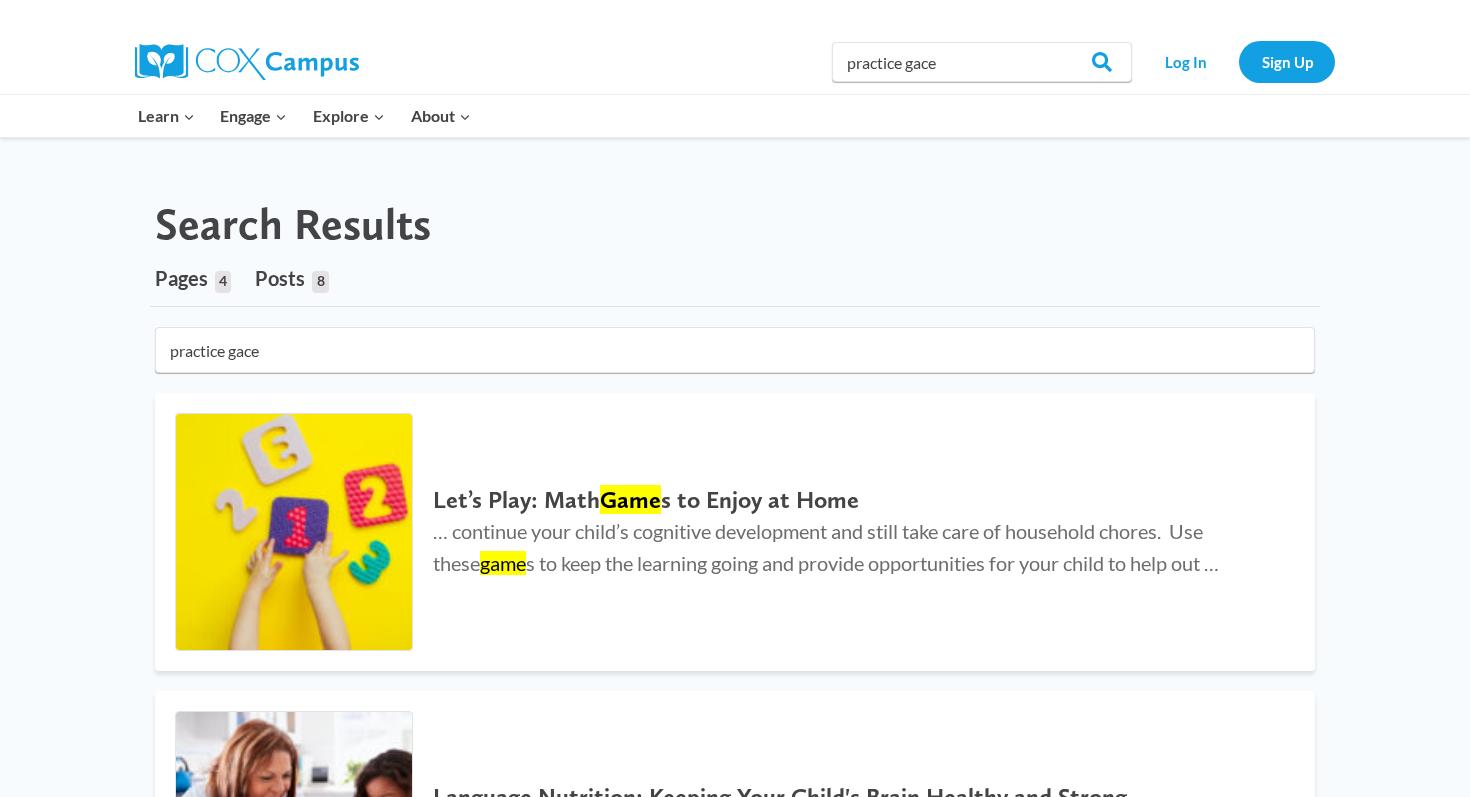 scroll, scrollTop: 0, scrollLeft: 0, axis: both 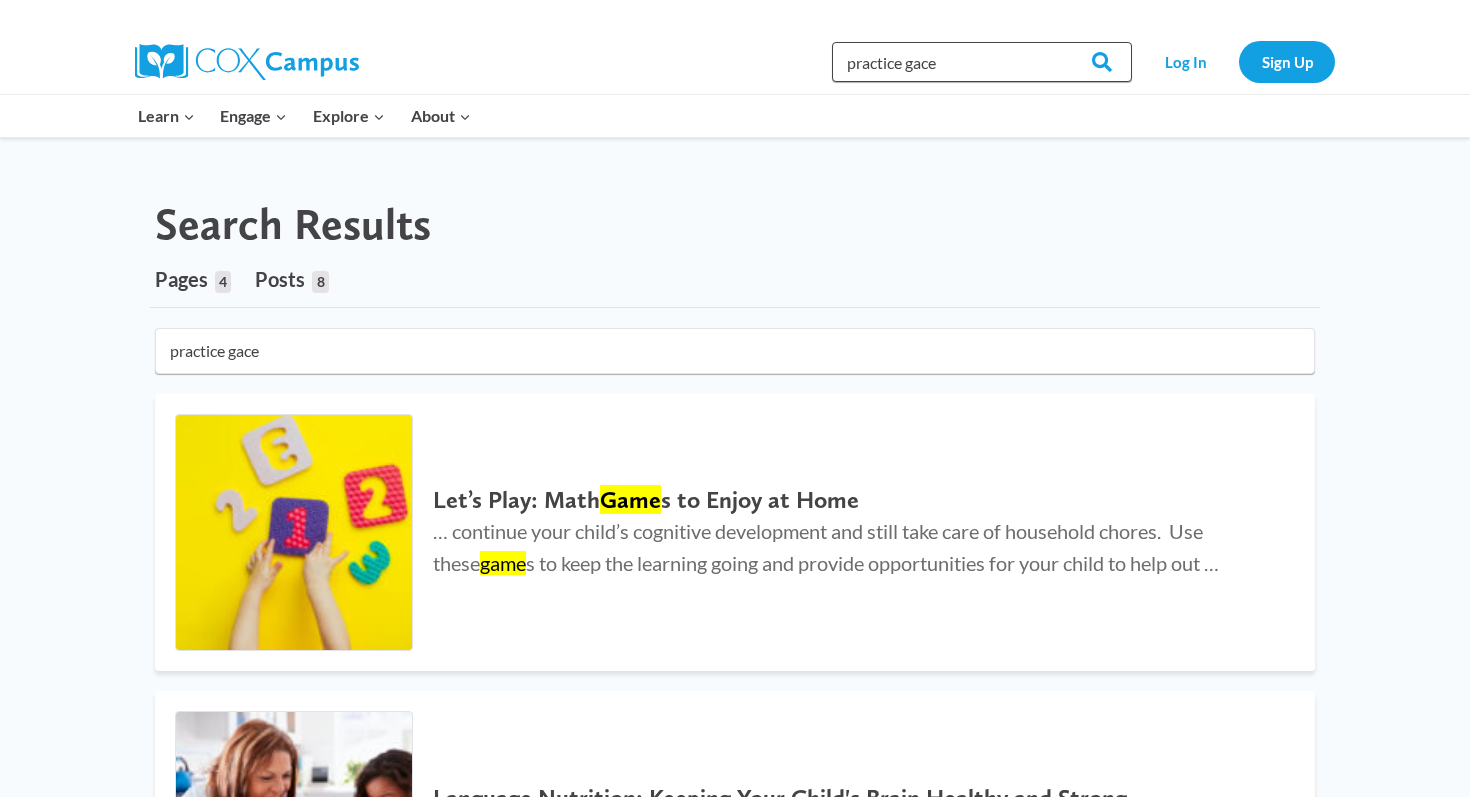 drag, startPoint x: 952, startPoint y: 60, endPoint x: 820, endPoint y: 58, distance: 132.01515 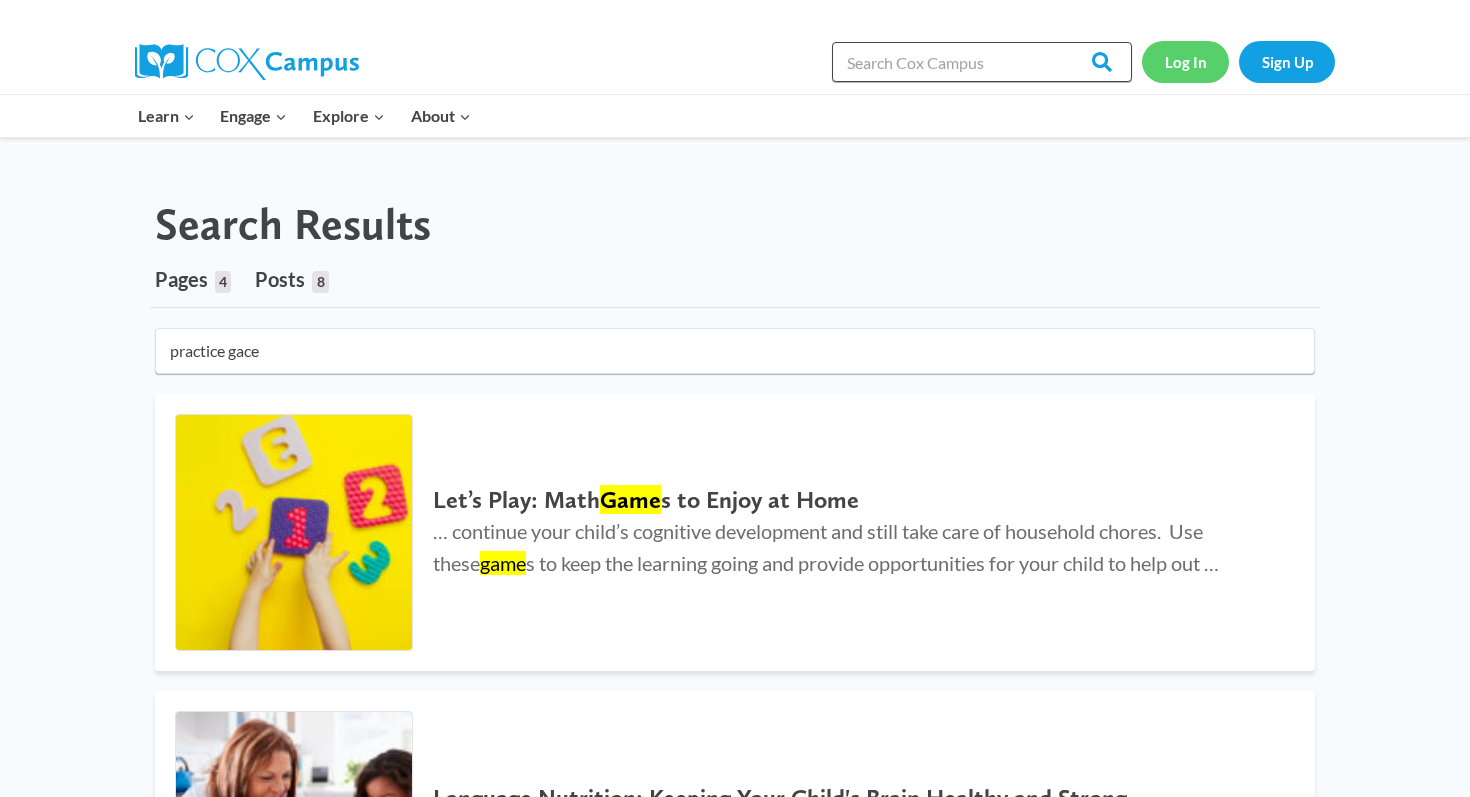 type 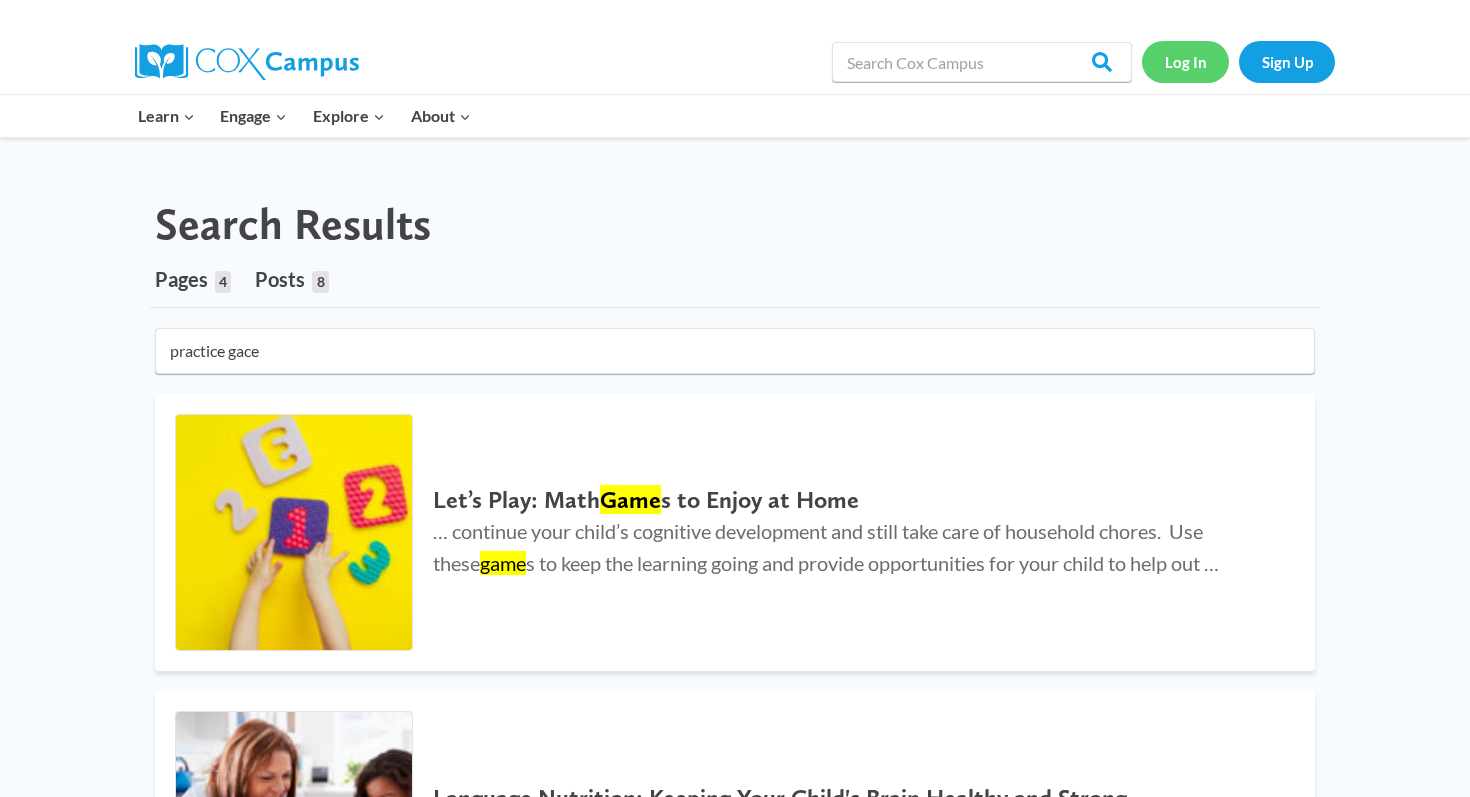 click on "Log In" at bounding box center (1185, 61) 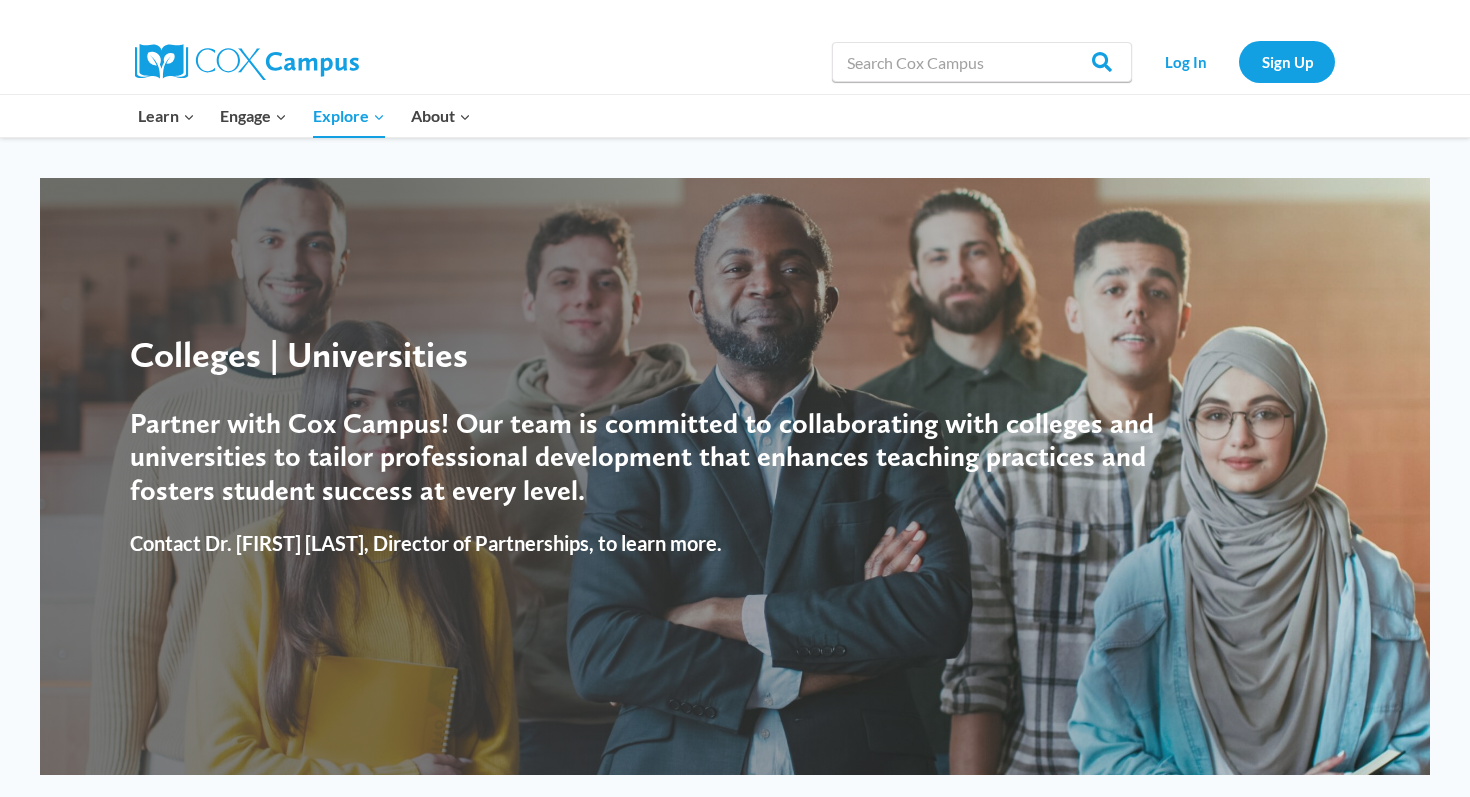 scroll, scrollTop: 0, scrollLeft: 0, axis: both 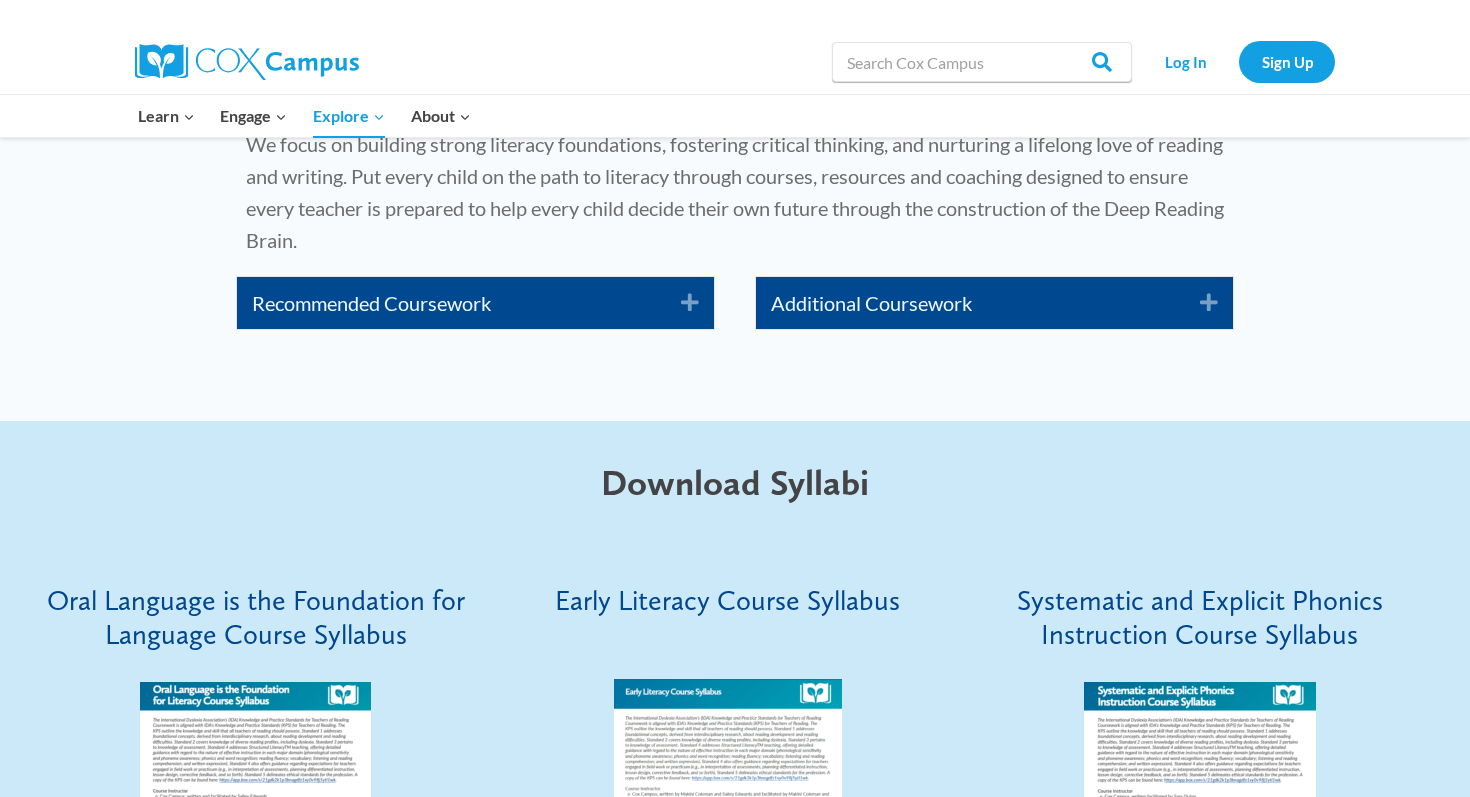 click on "Recommended Coursework" at bounding box center (451, 303) 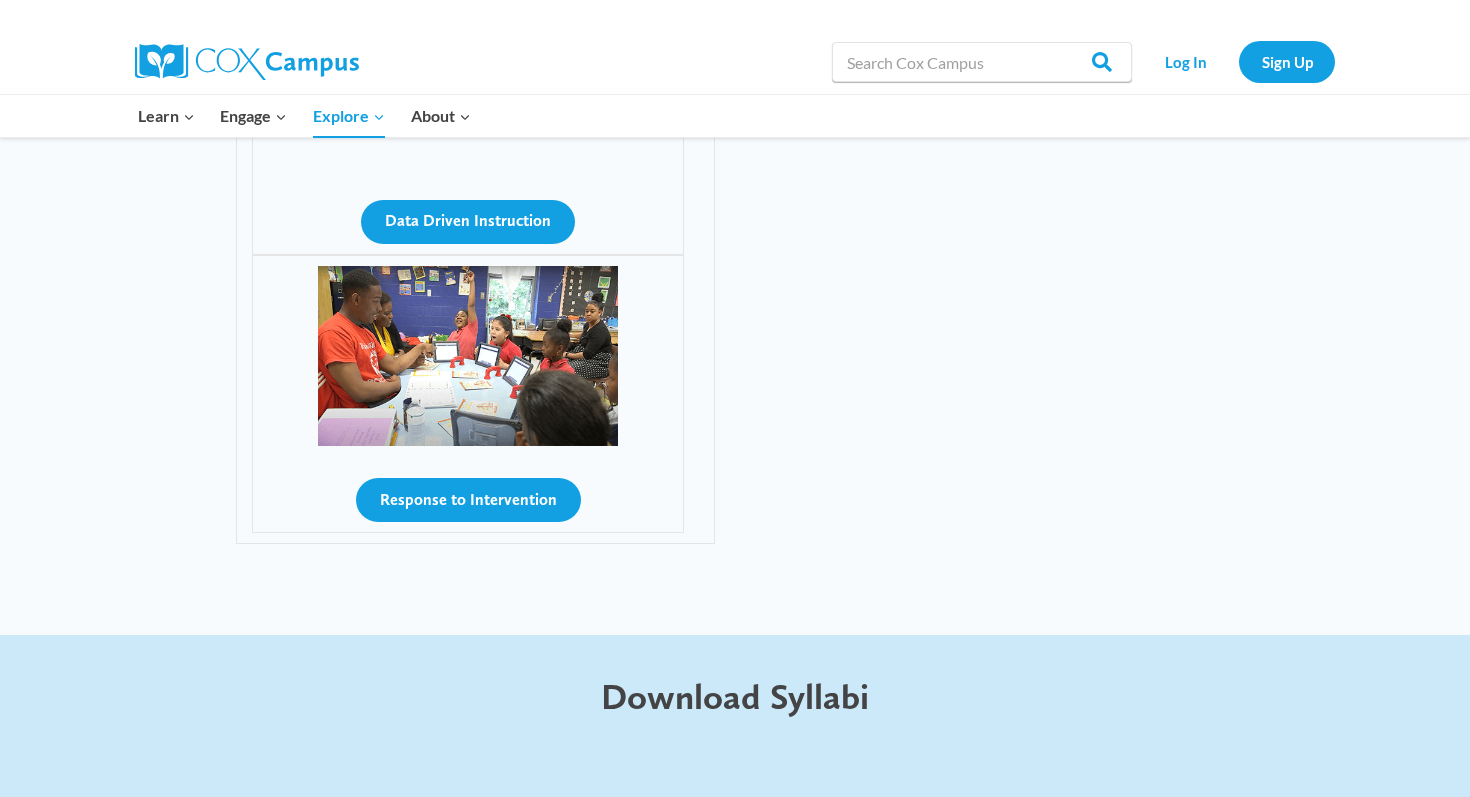 scroll, scrollTop: 5670, scrollLeft: 0, axis: vertical 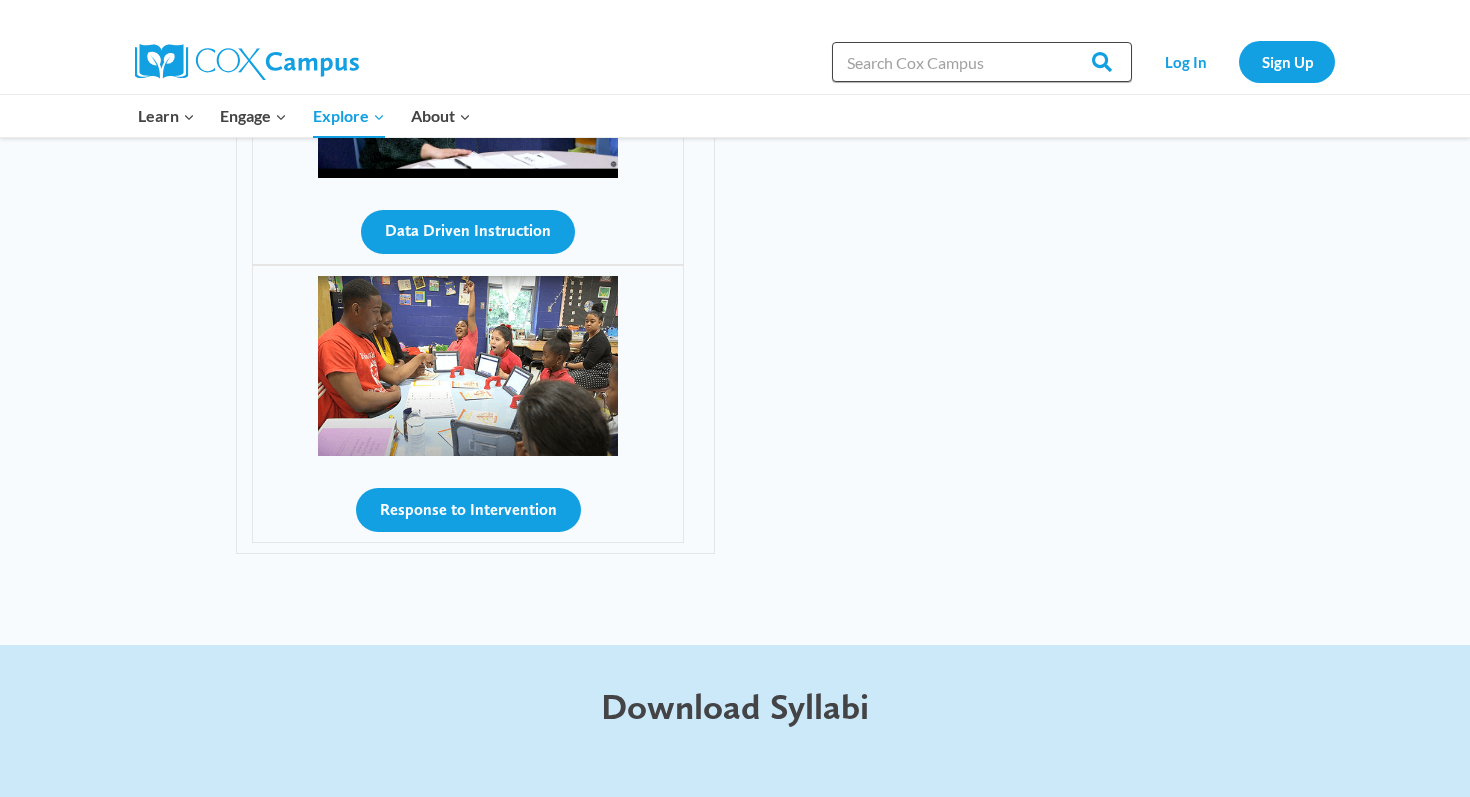 click on "Search in https://coxcampus.org/" at bounding box center [982, 62] 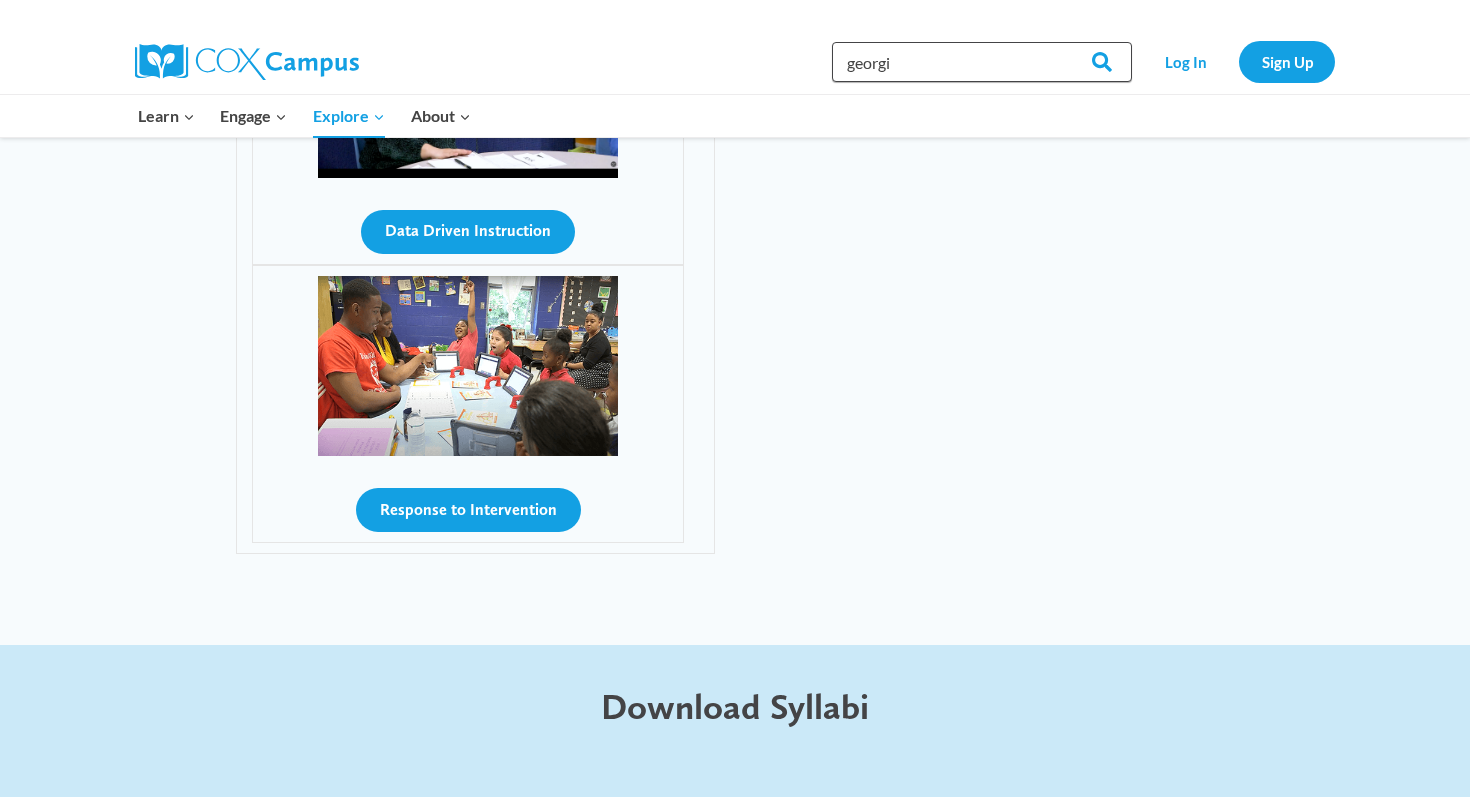 type on "[STATE]" 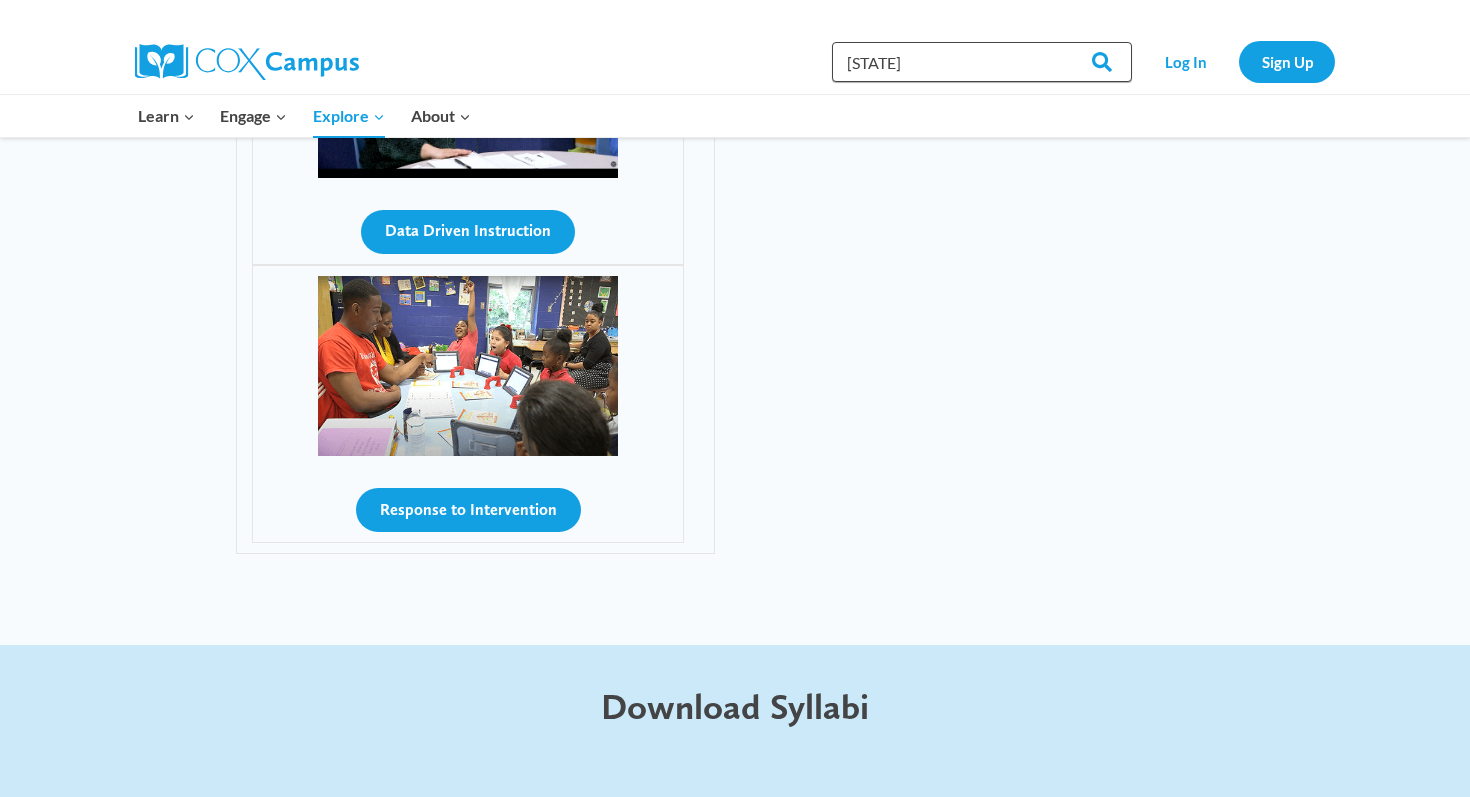 click on "Search" at bounding box center [1093, 62] 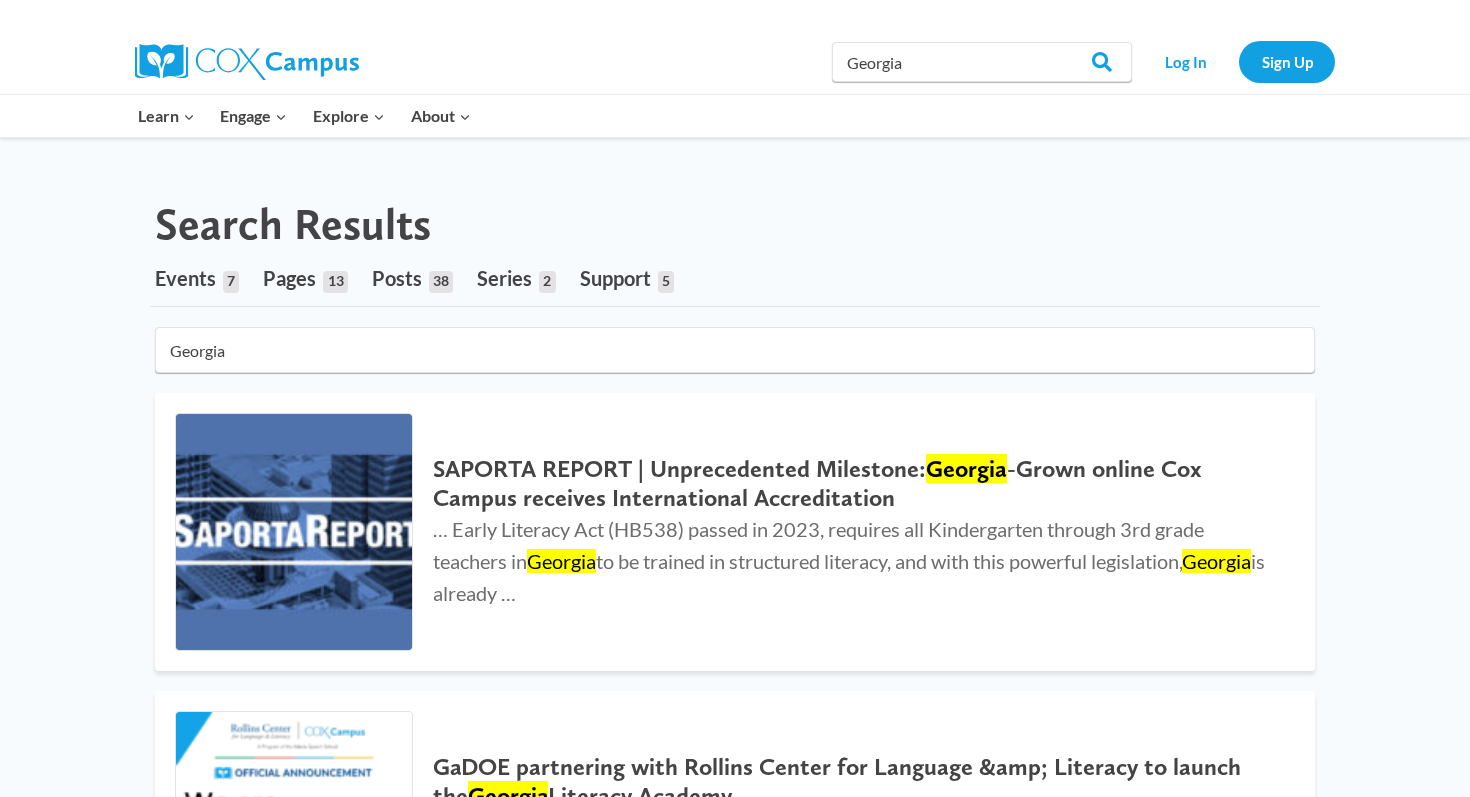 scroll, scrollTop: 0, scrollLeft: 0, axis: both 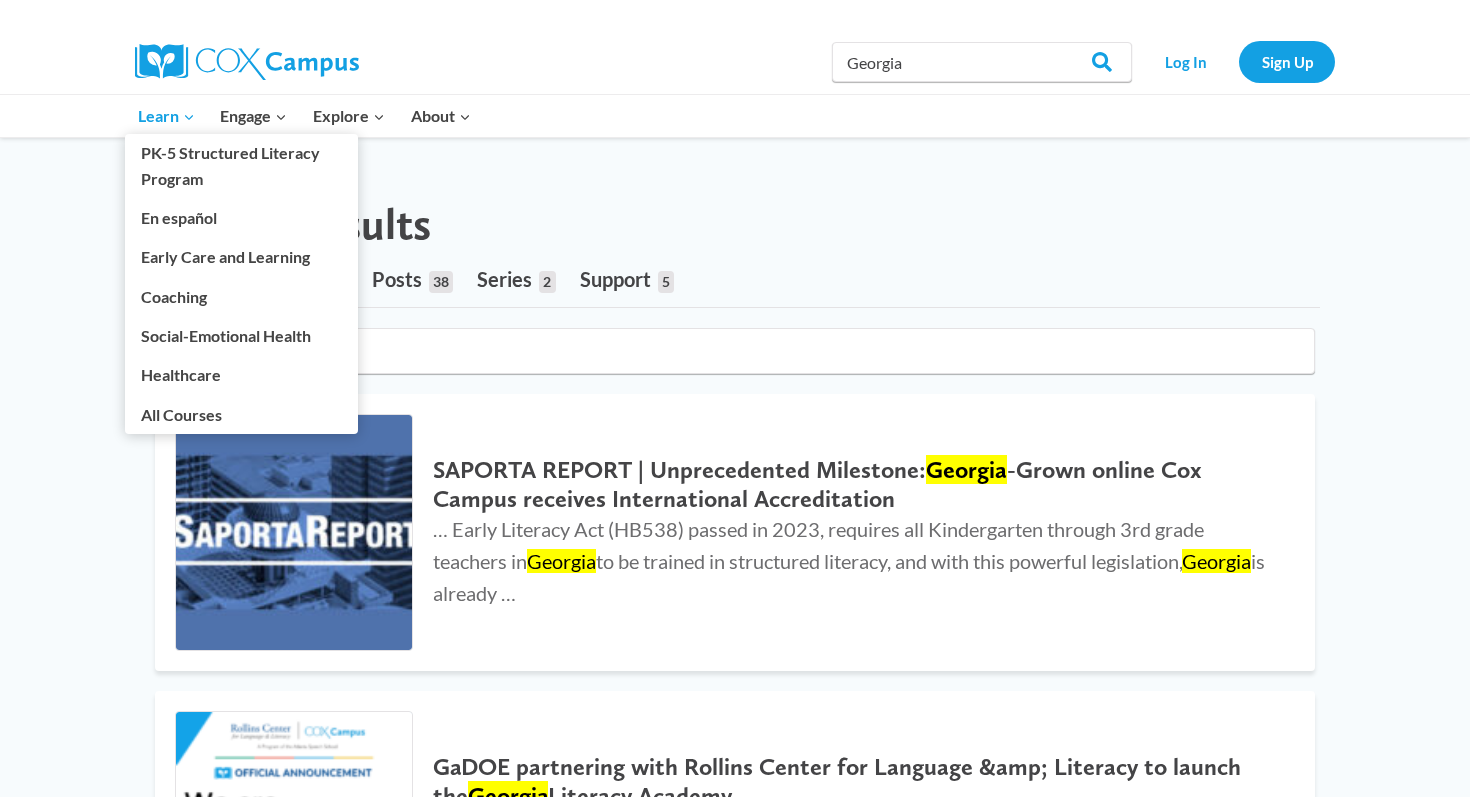 click on "Learn Expand" at bounding box center [166, 116] 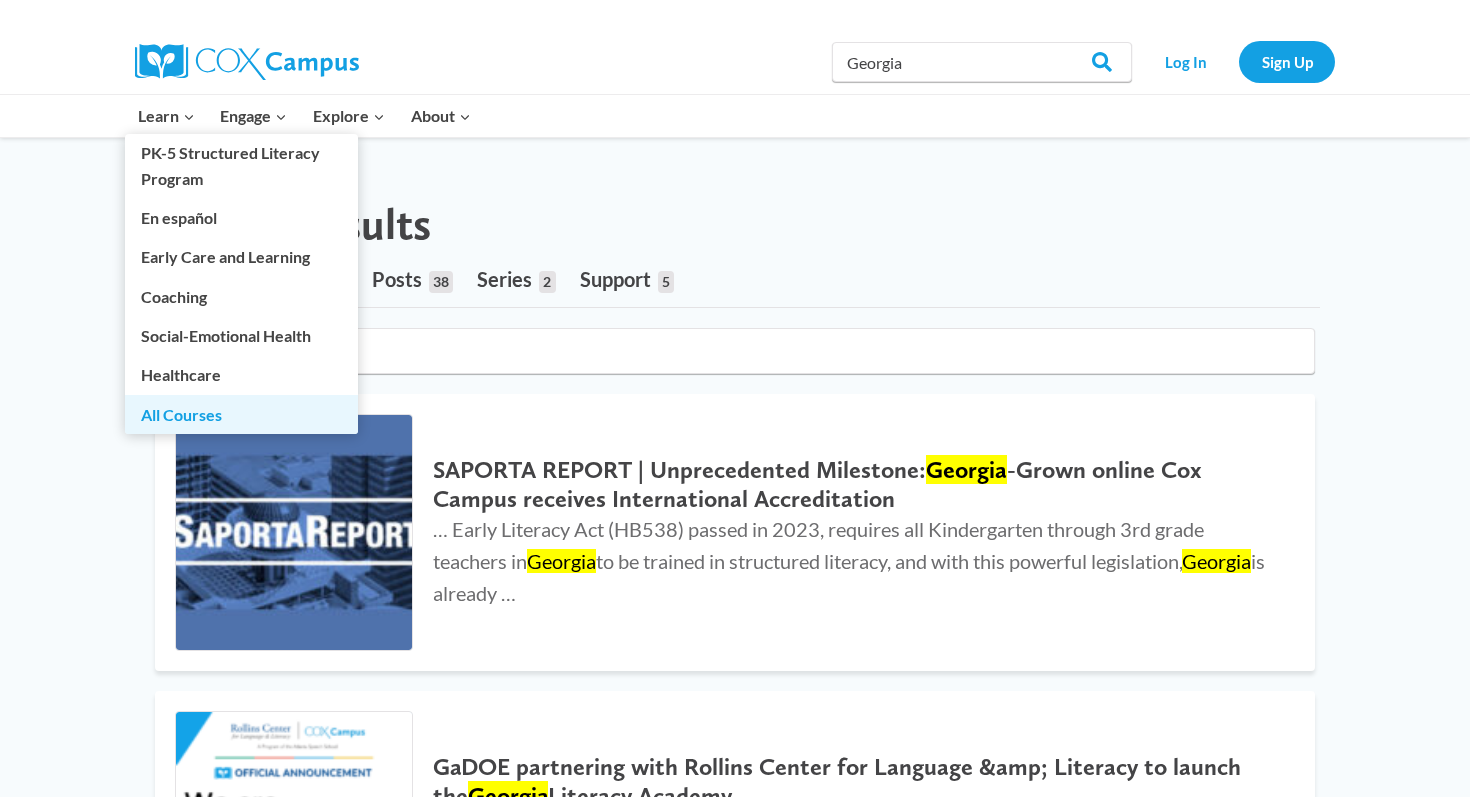 click on "All Courses" at bounding box center (241, 414) 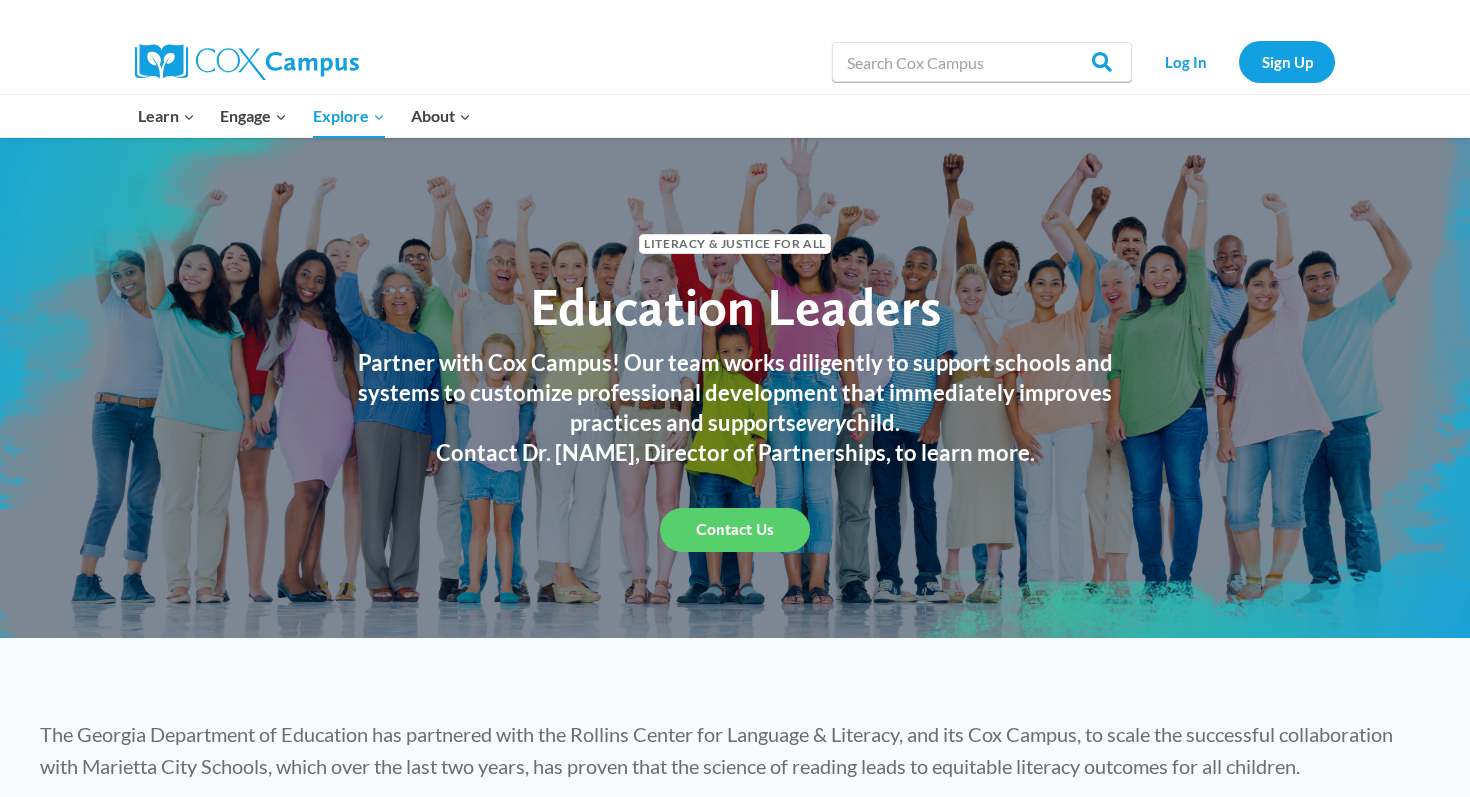 scroll, scrollTop: 0, scrollLeft: 0, axis: both 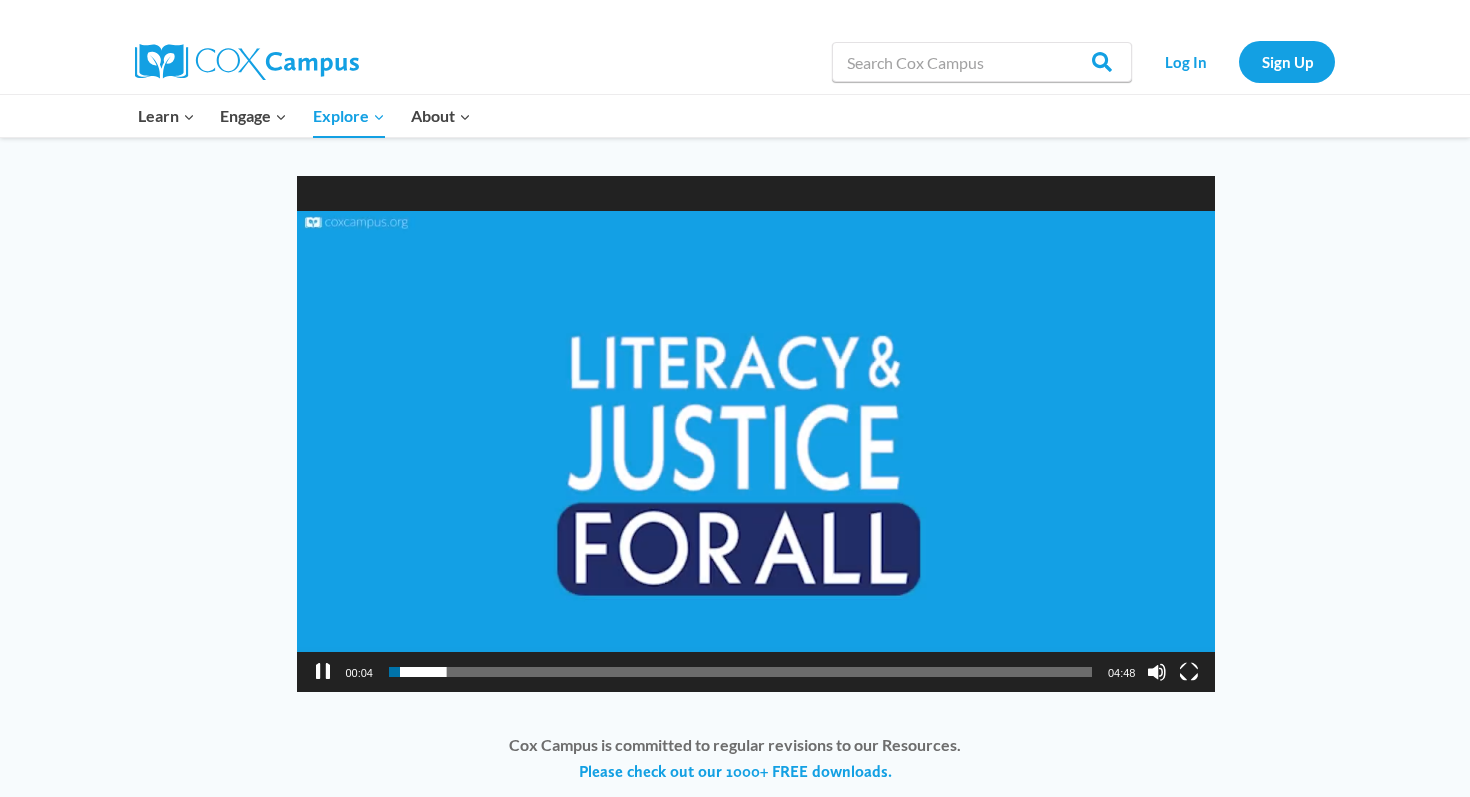 click on "https://coxcampus.org/wp-content/uploads/2024/01/videoplayback-3.mp4" at bounding box center [756, 434] 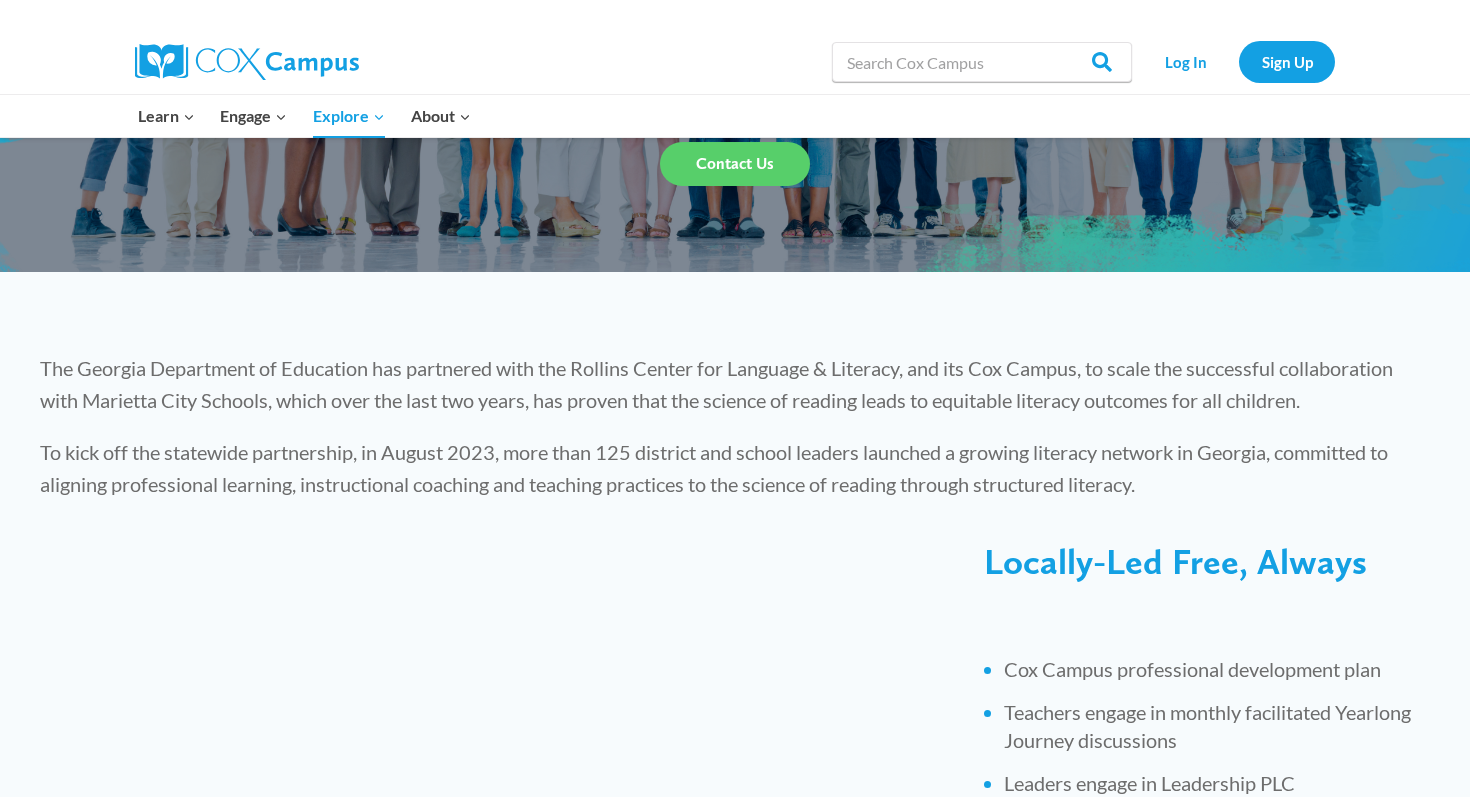 scroll, scrollTop: 0, scrollLeft: 0, axis: both 